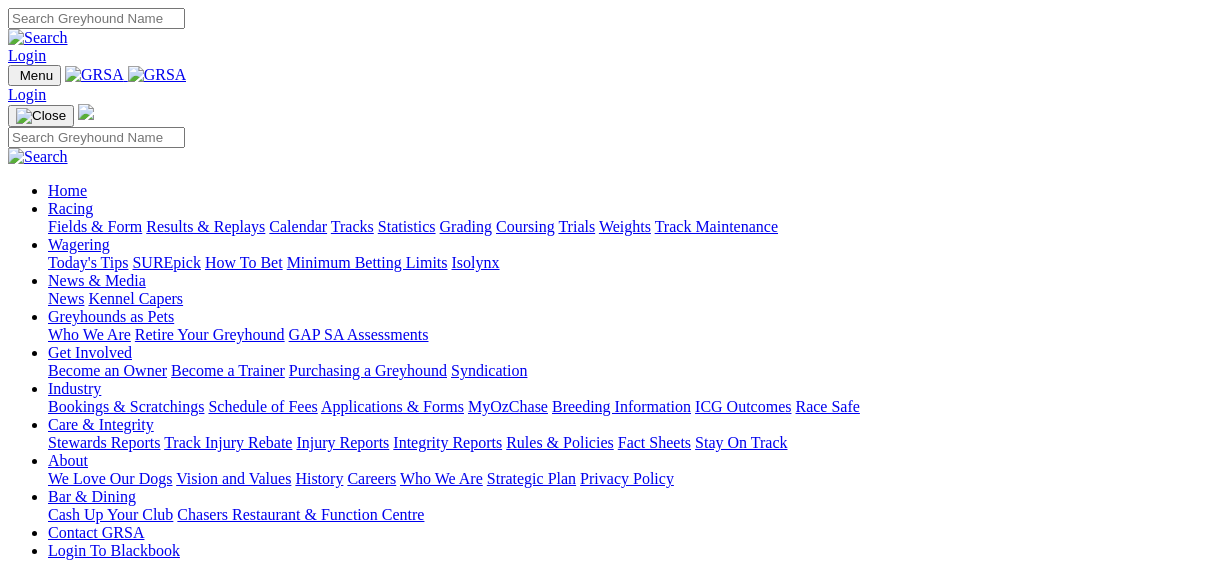scroll, scrollTop: 0, scrollLeft: 0, axis: both 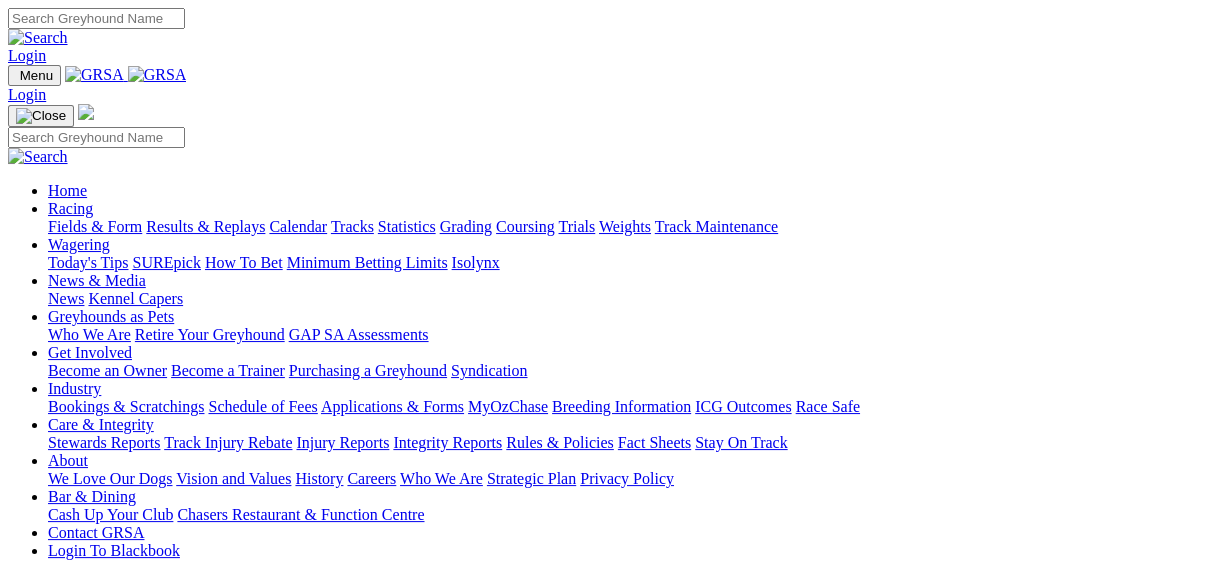click on "Results & Replays" at bounding box center (205, 226) 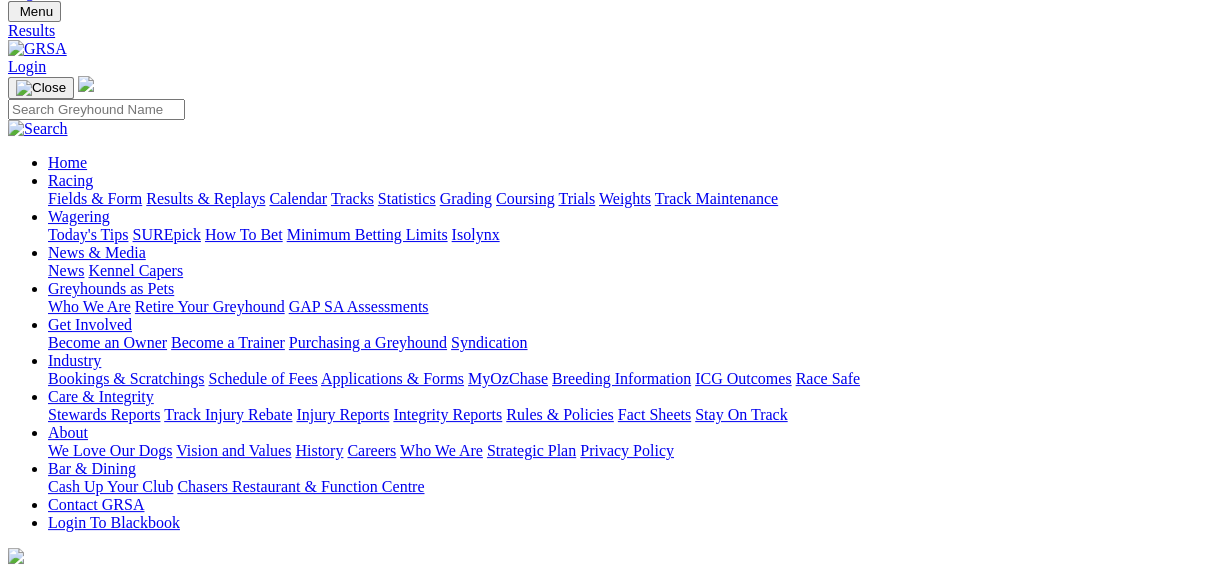 scroll, scrollTop: 240, scrollLeft: 0, axis: vertical 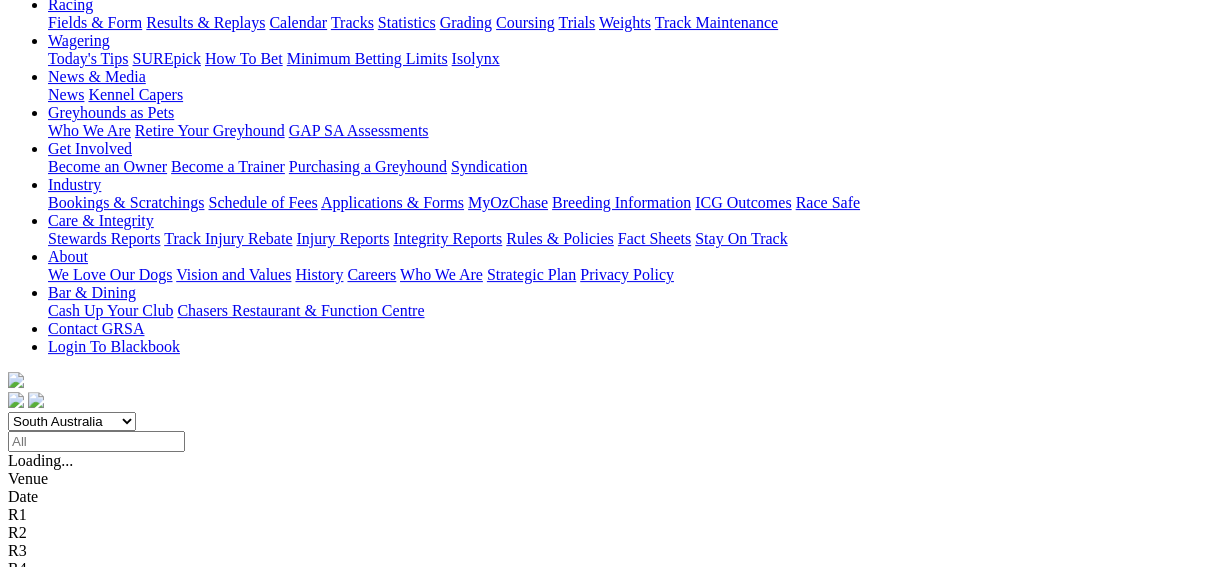 click on "6 1 4 2" at bounding box center [30, 1126] 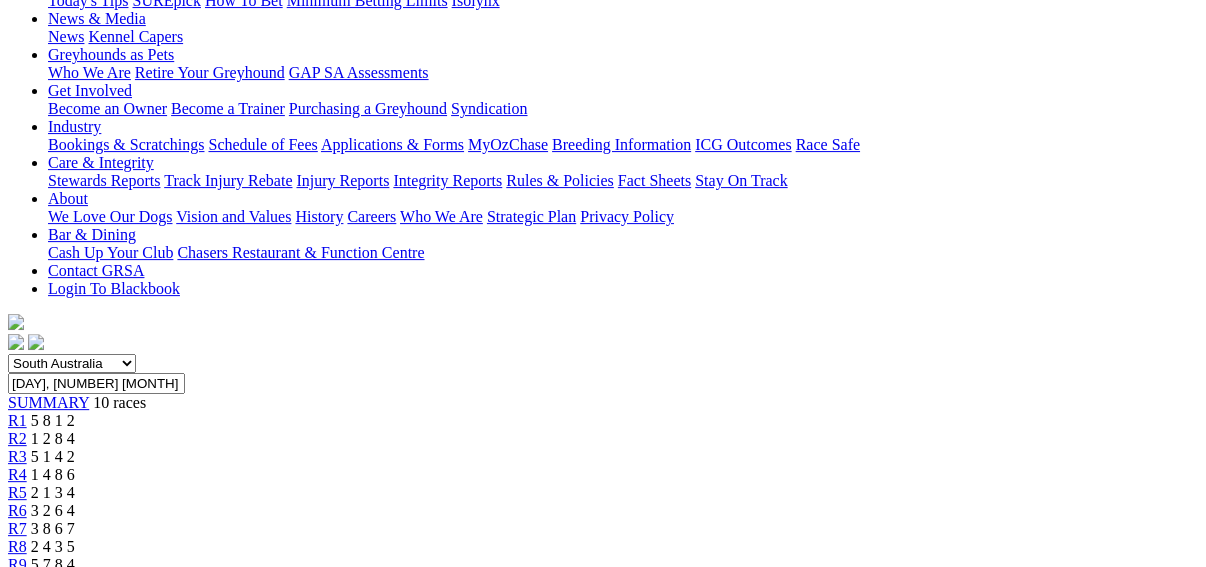 scroll, scrollTop: 320, scrollLeft: 0, axis: vertical 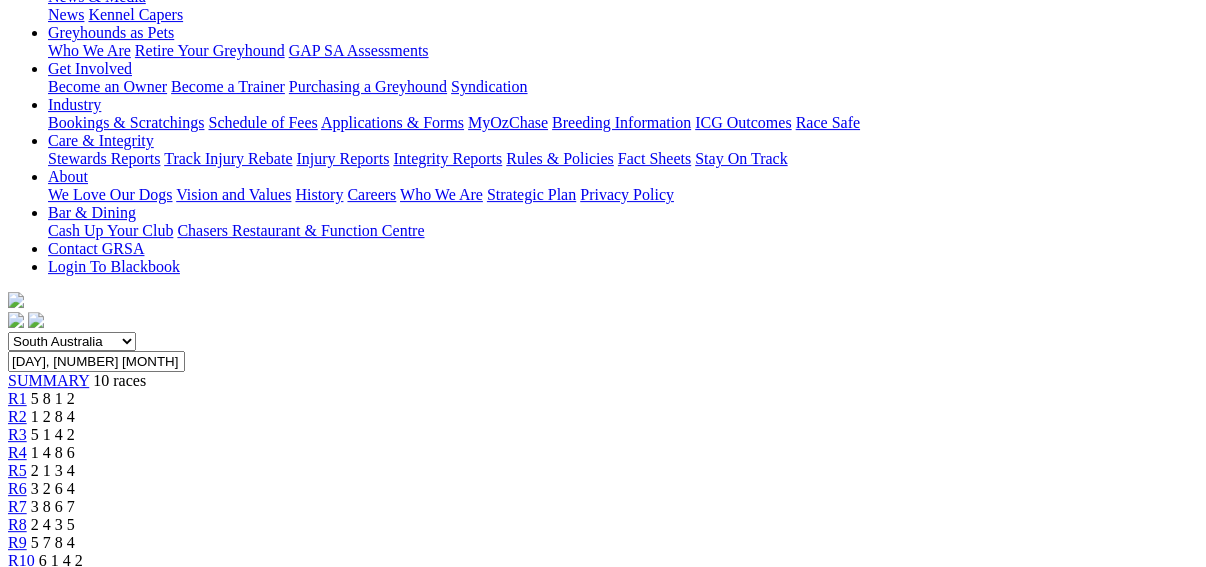 click at bounding box center [89, 1809] 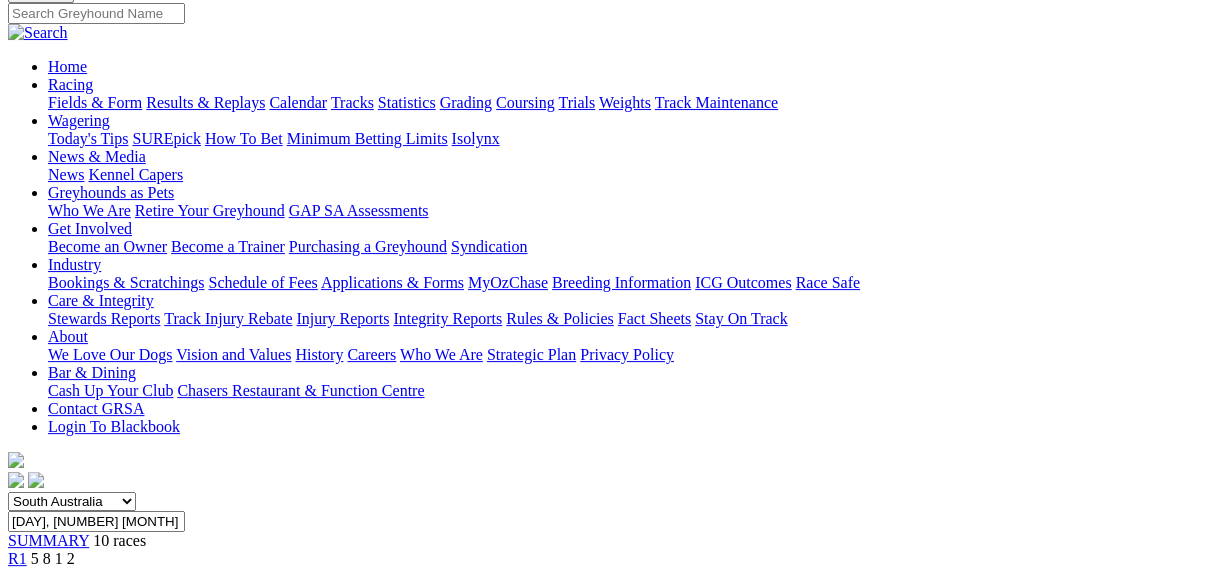 click on "R9" at bounding box center (17, 702) 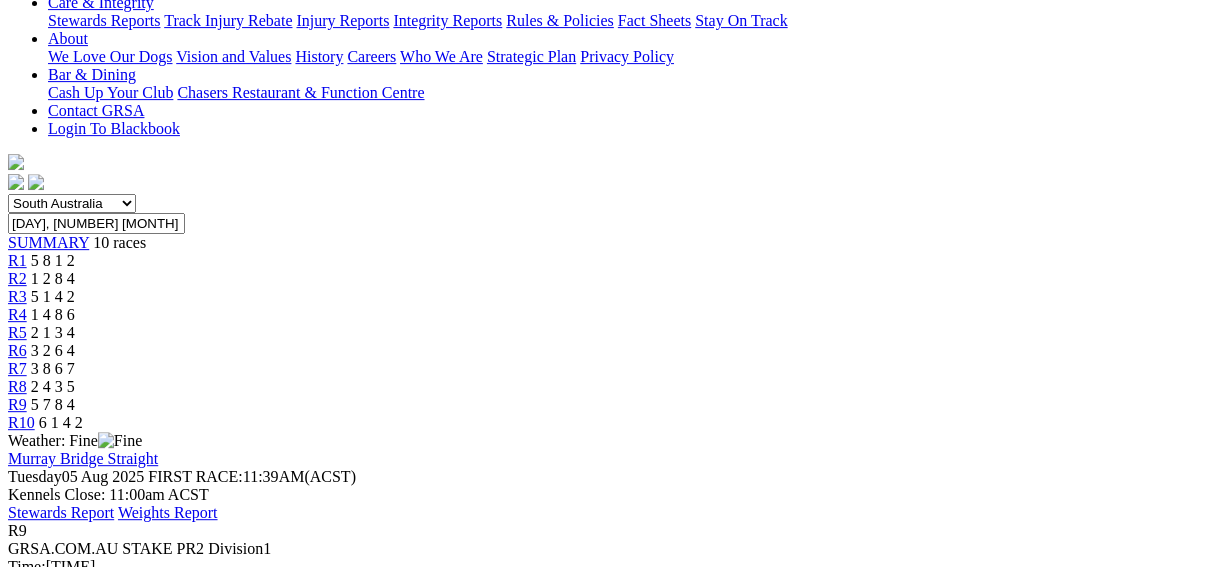 scroll, scrollTop: 240, scrollLeft: 0, axis: vertical 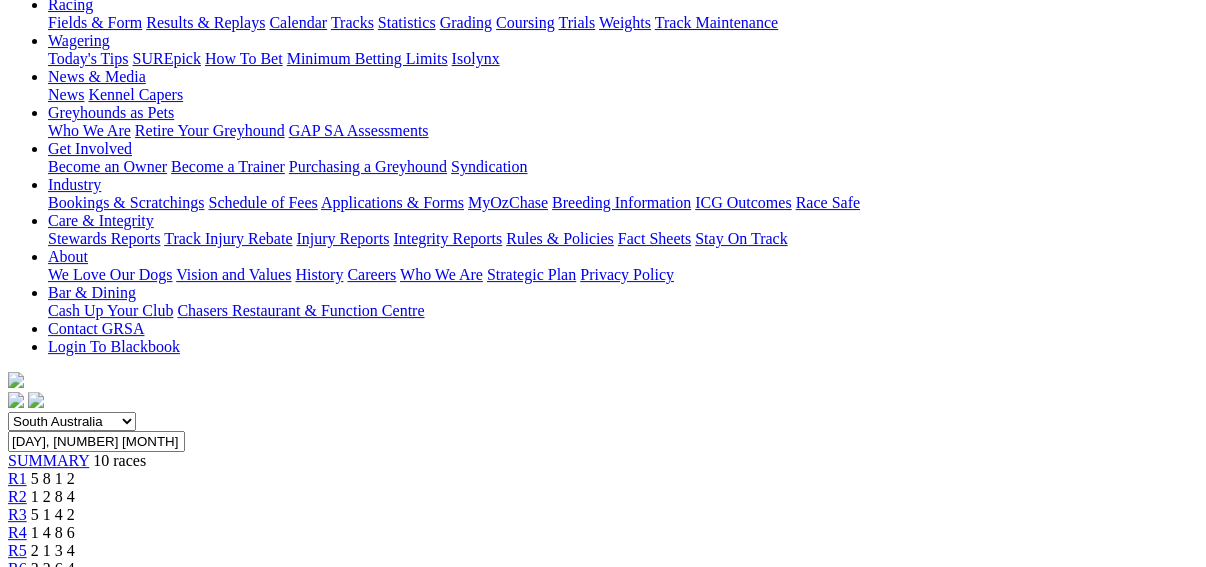 click on "R8" at bounding box center [17, 604] 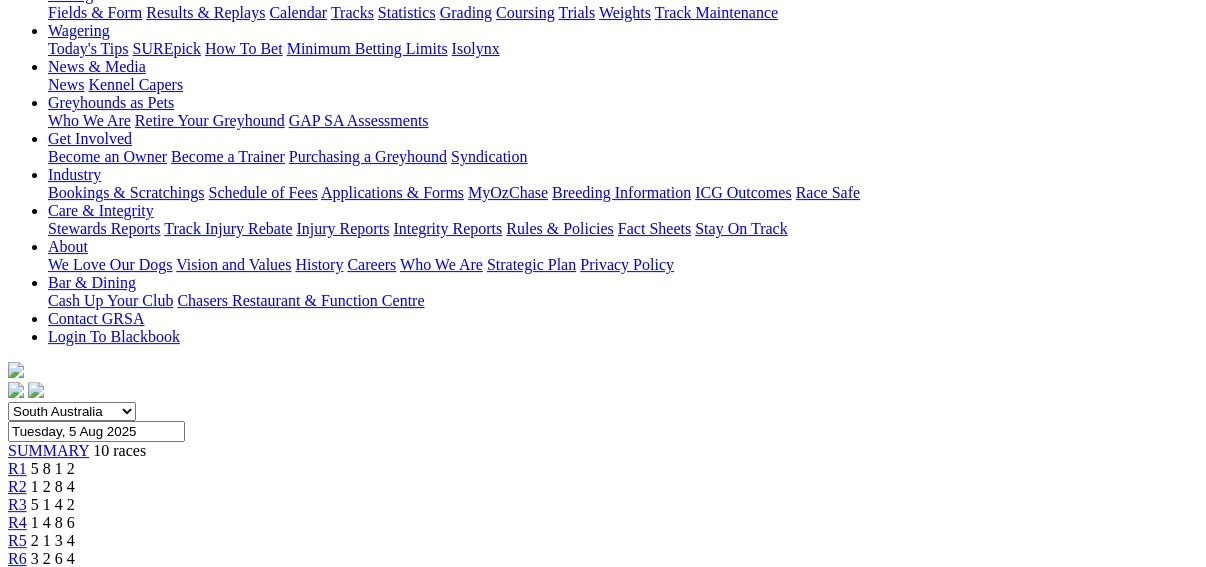 scroll, scrollTop: 160, scrollLeft: 0, axis: vertical 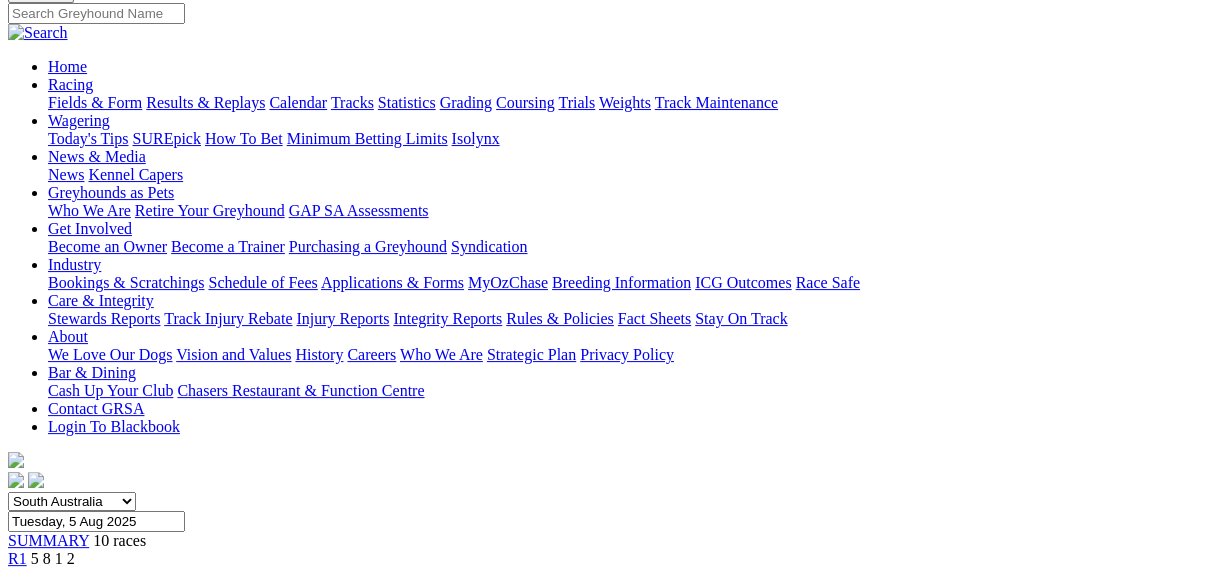 click on "R7" at bounding box center [17, 666] 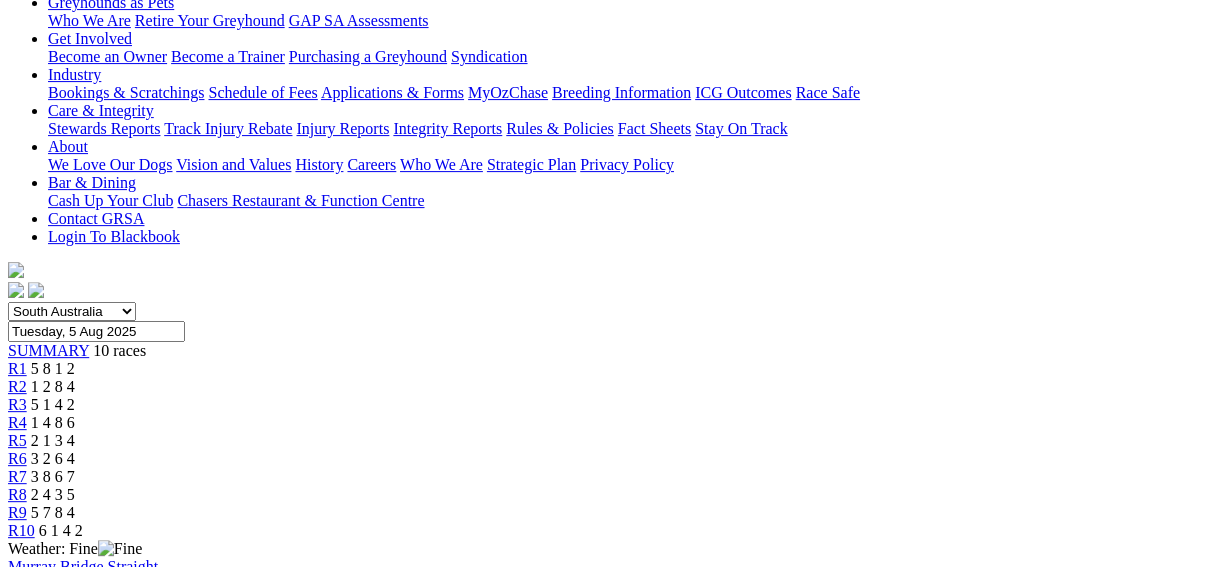 scroll, scrollTop: 240, scrollLeft: 0, axis: vertical 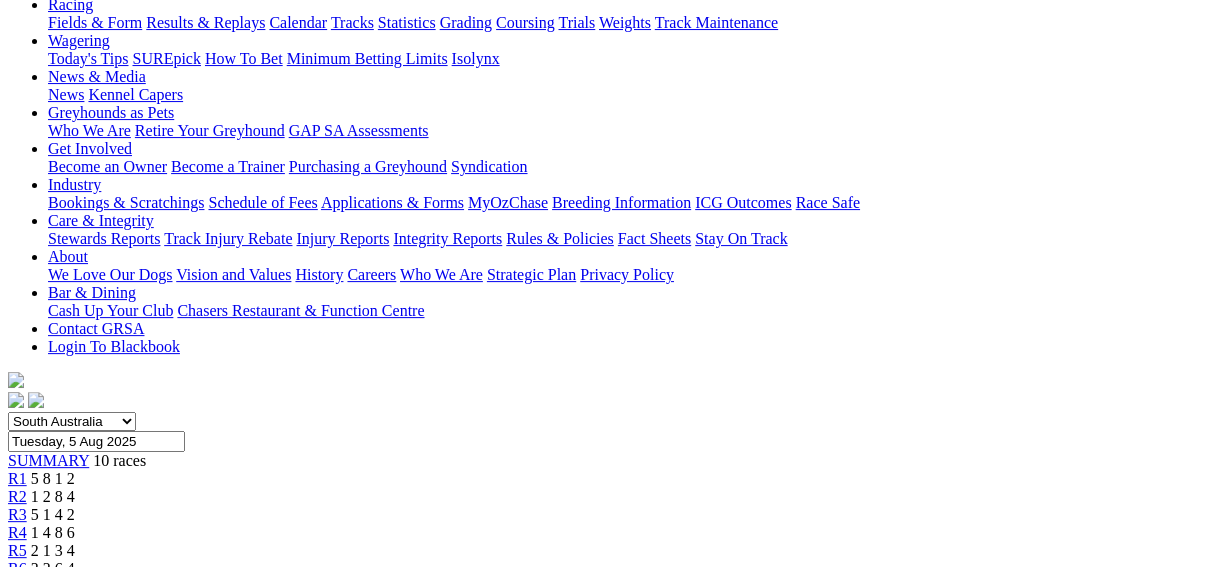 click on "R6" at bounding box center (17, 568) 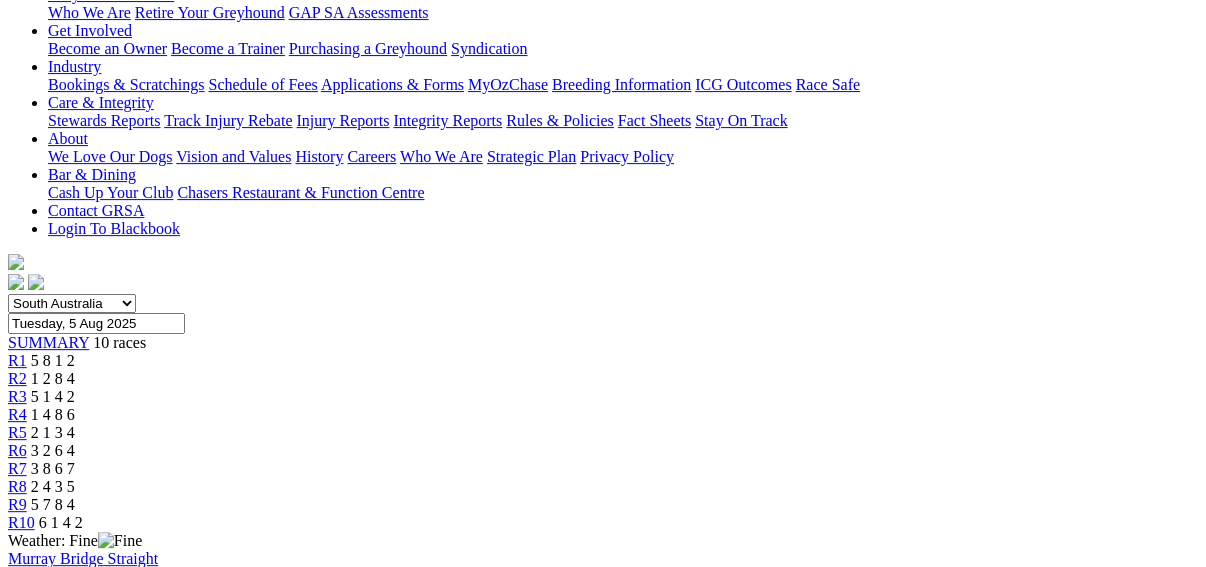scroll, scrollTop: 160, scrollLeft: 0, axis: vertical 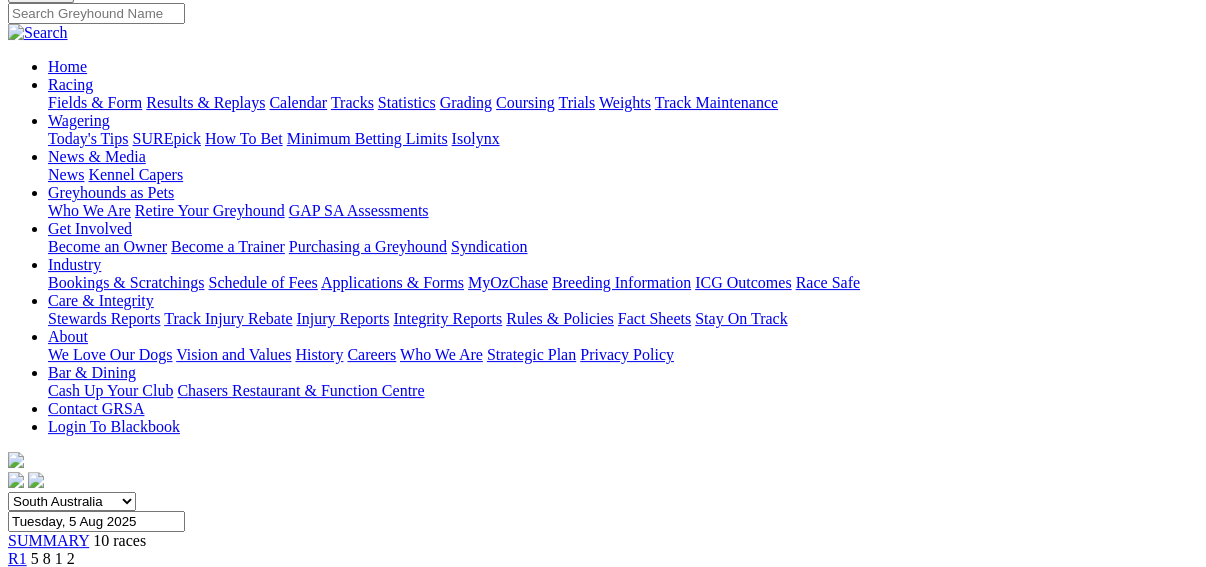 click on "R5" at bounding box center [17, 630] 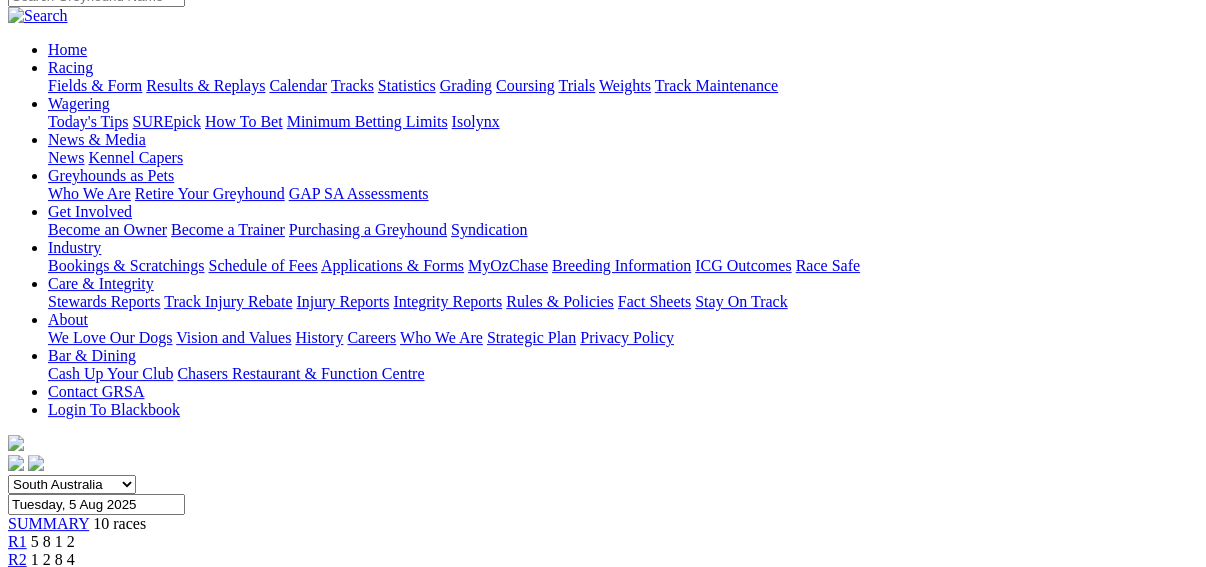 scroll, scrollTop: 0, scrollLeft: 0, axis: both 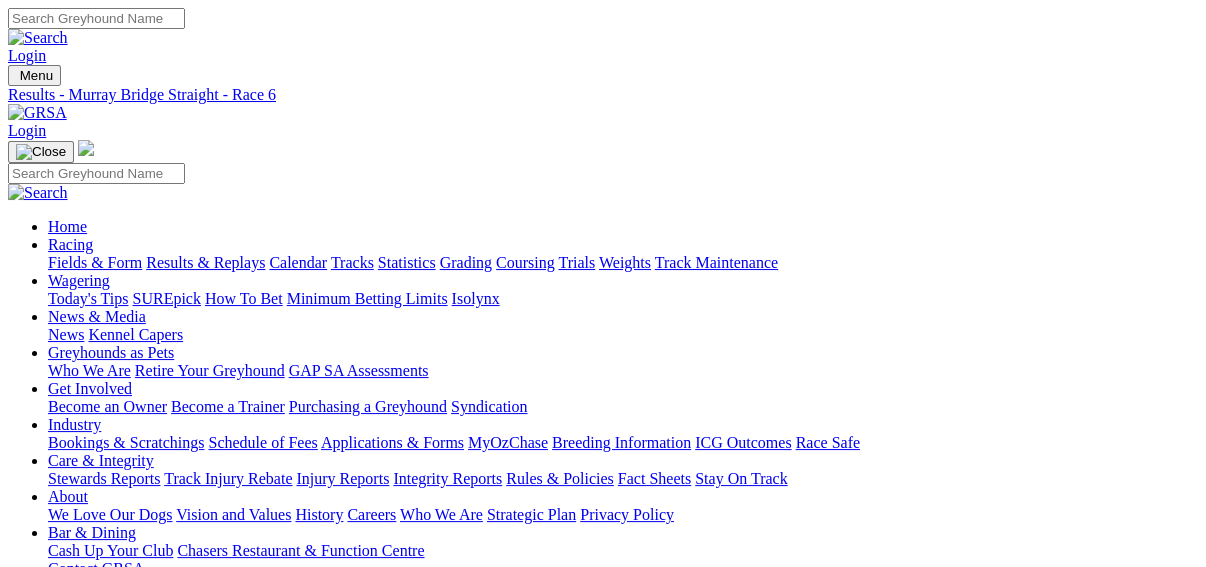 click on "R7" at bounding box center [17, 826] 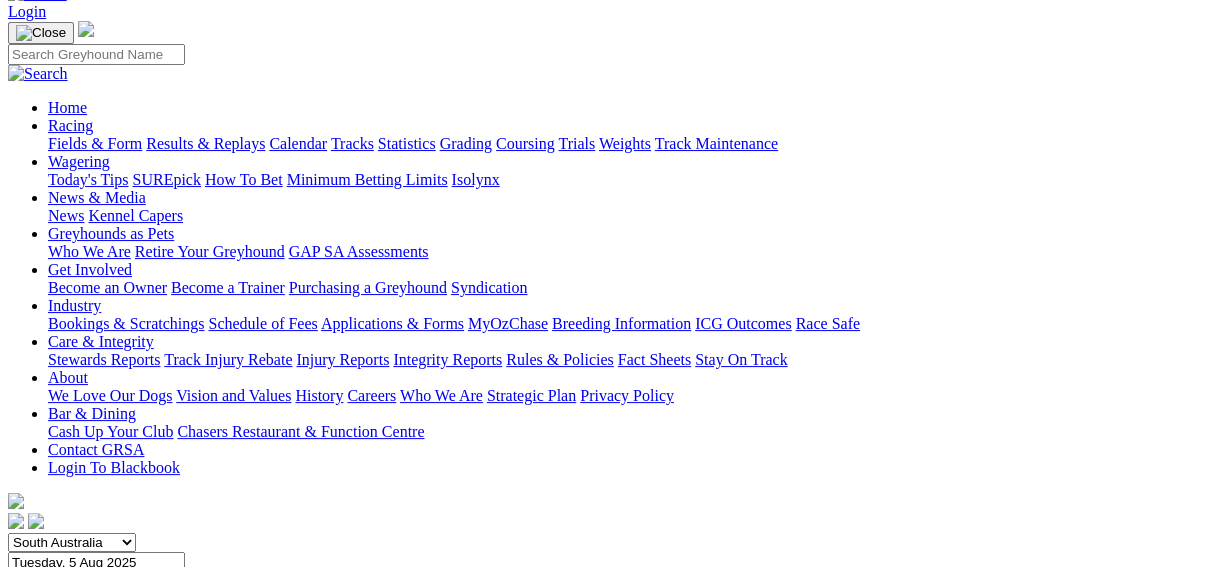 scroll, scrollTop: 80, scrollLeft: 0, axis: vertical 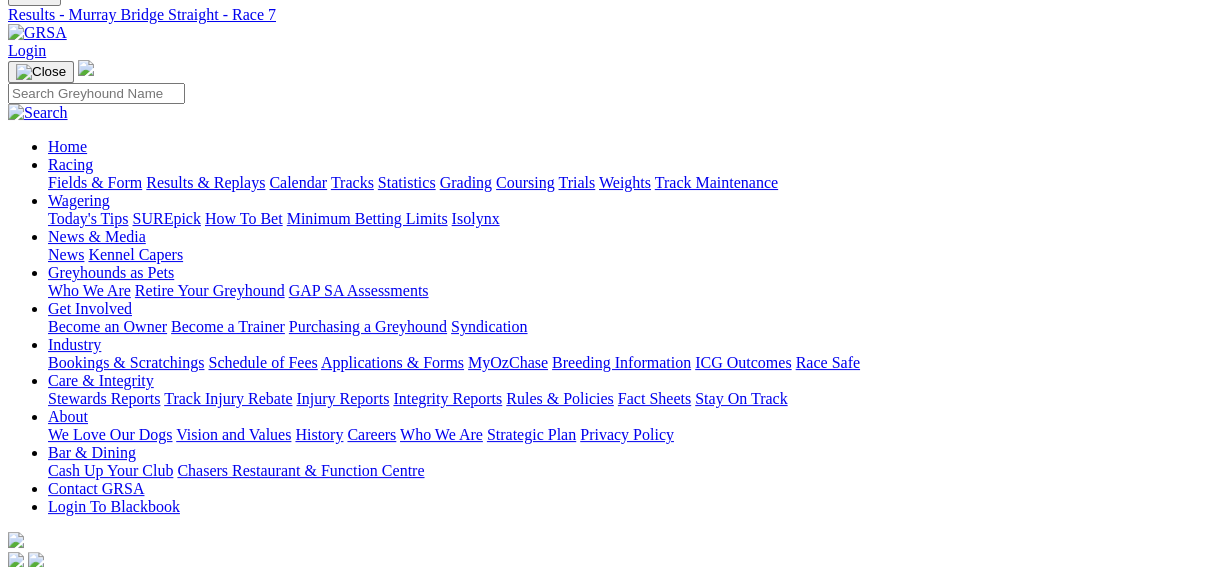 click on "R8" at bounding box center [17, 764] 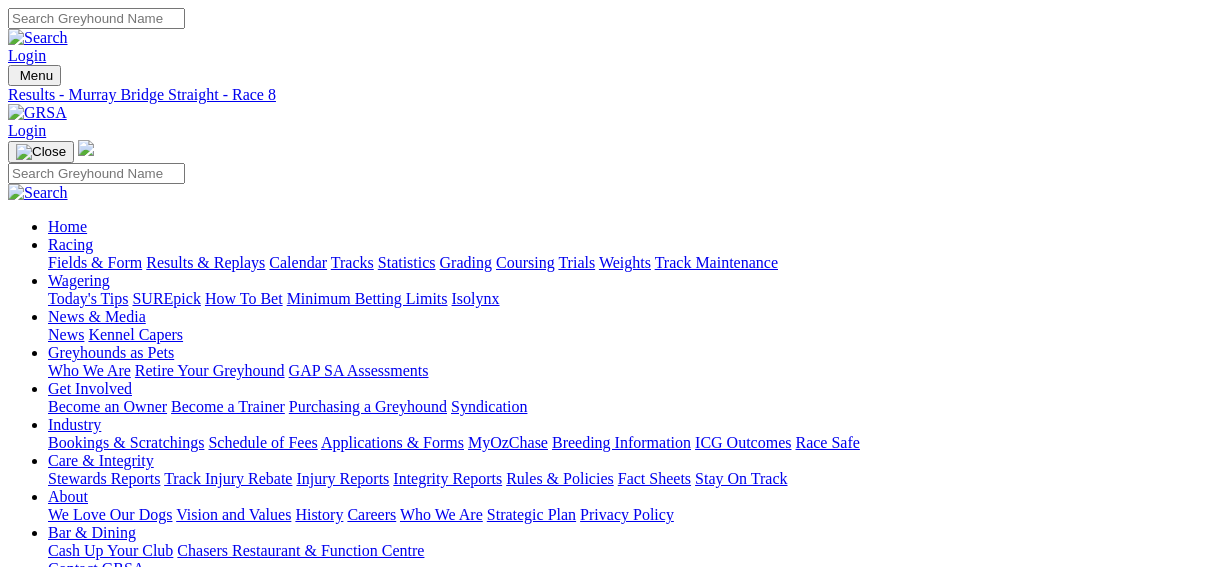 scroll, scrollTop: 0, scrollLeft: 0, axis: both 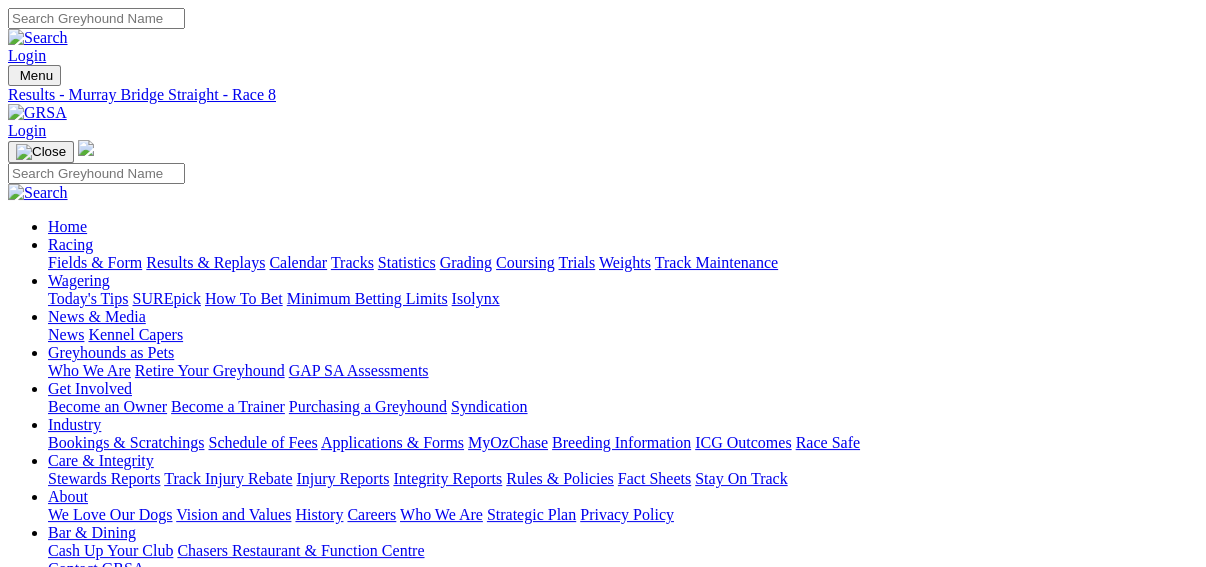 click on "R6" at bounding box center [17, 808] 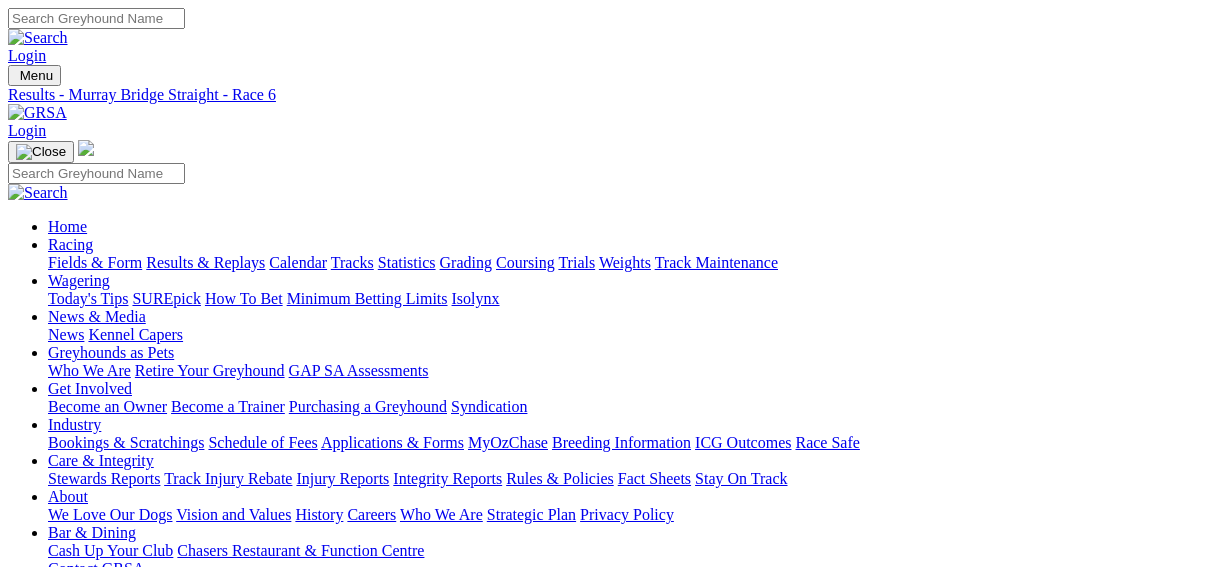 scroll, scrollTop: 0, scrollLeft: 0, axis: both 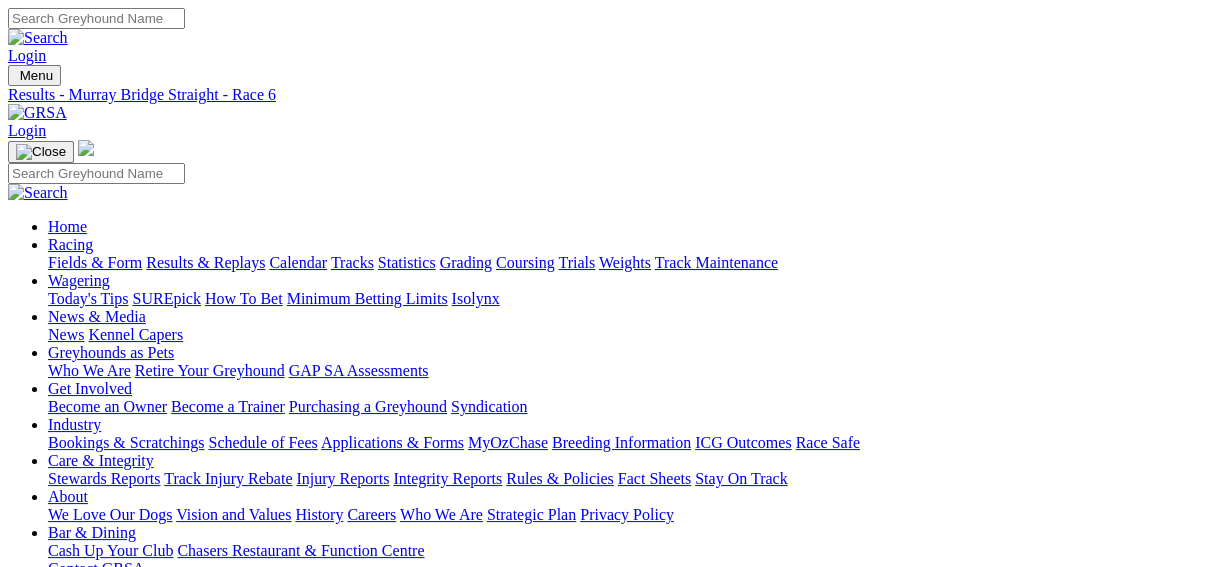 click on "R5" at bounding box center (17, 790) 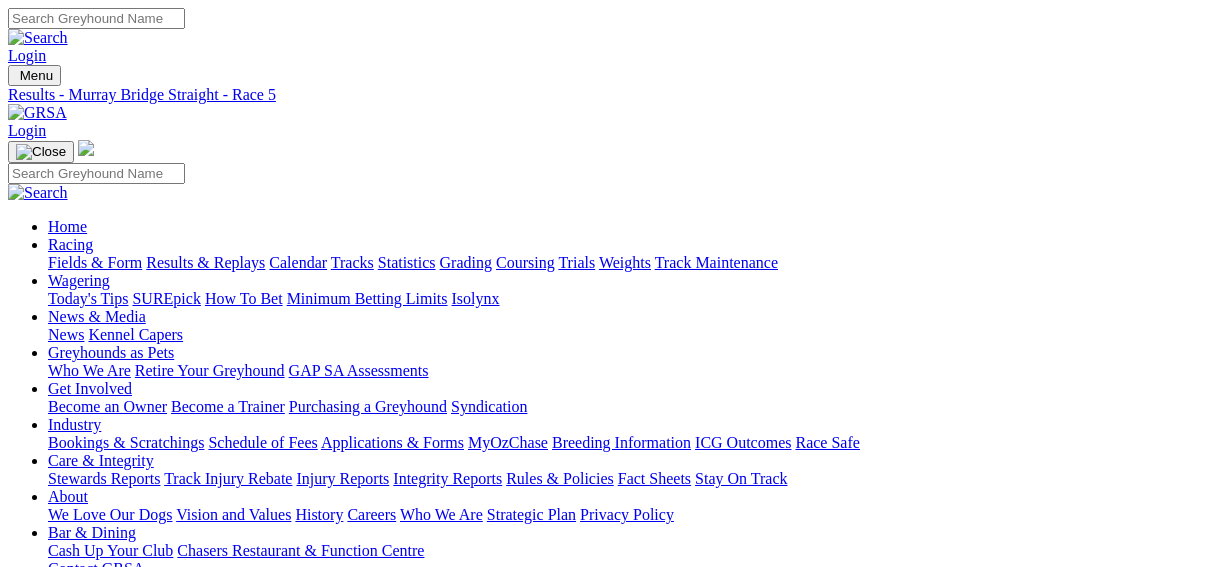 scroll, scrollTop: 0, scrollLeft: 0, axis: both 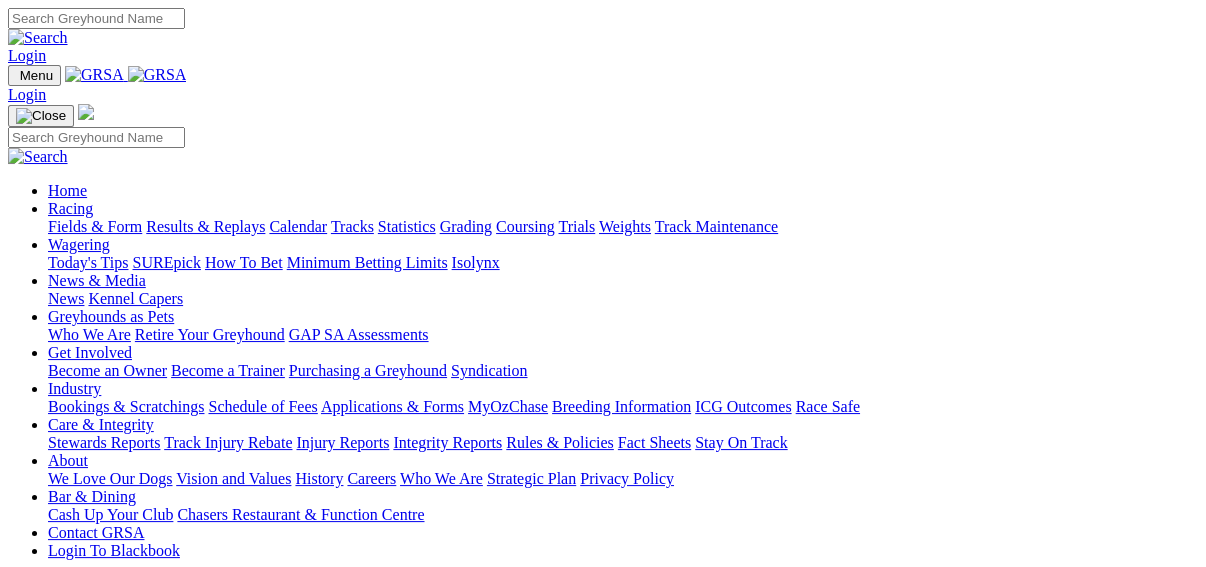 click on "Fields & Form" at bounding box center [95, 226] 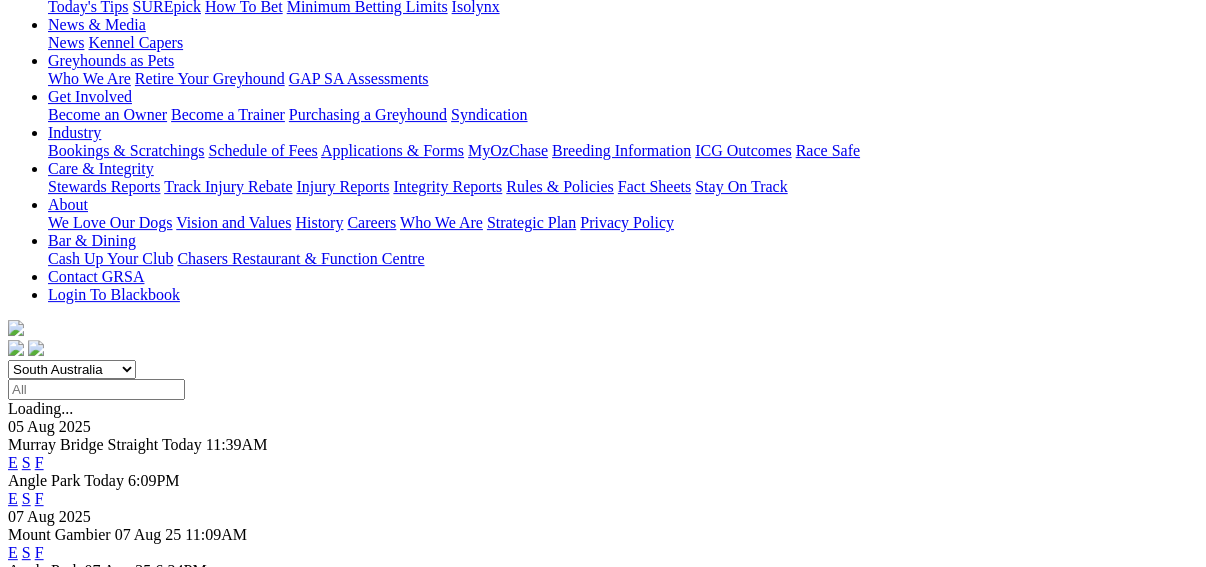 scroll, scrollTop: 320, scrollLeft: 0, axis: vertical 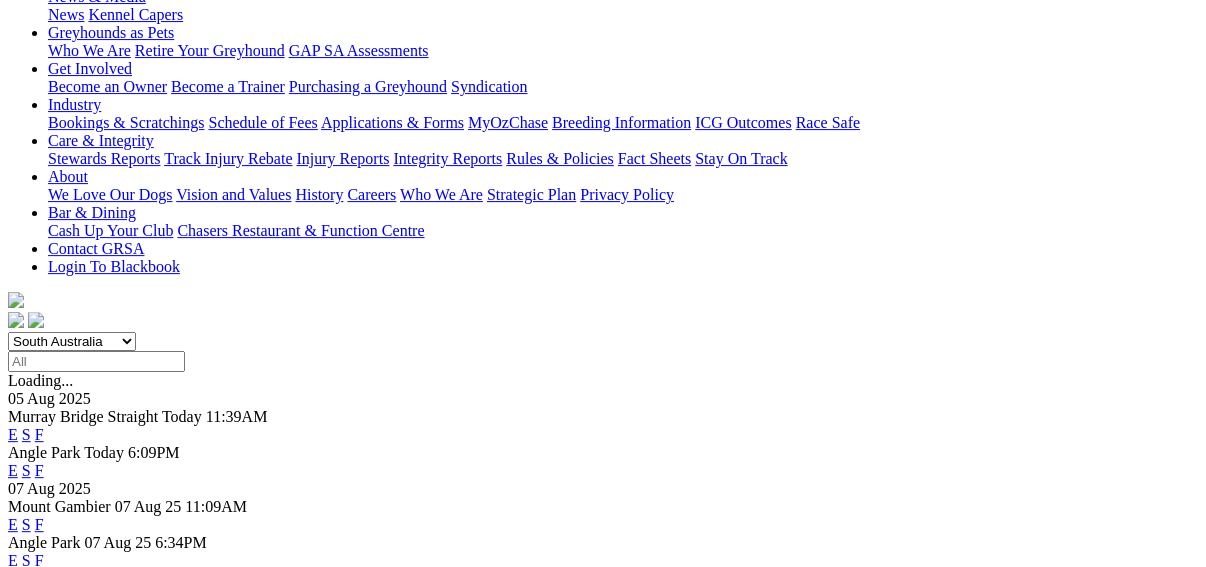 click on "F" at bounding box center (39, 560) 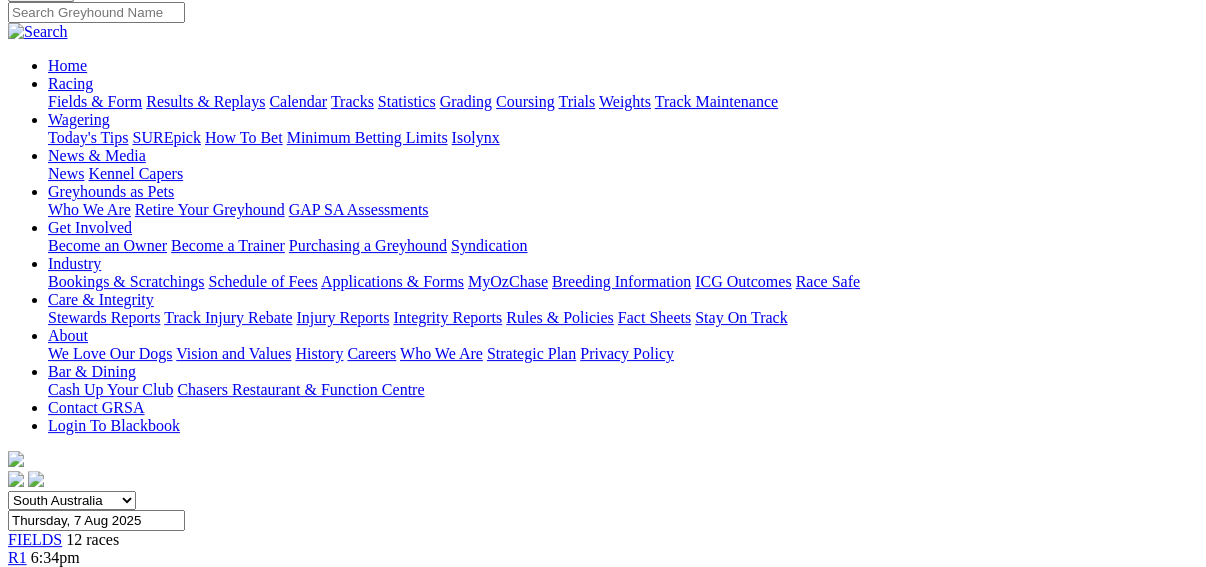 scroll, scrollTop: 160, scrollLeft: 0, axis: vertical 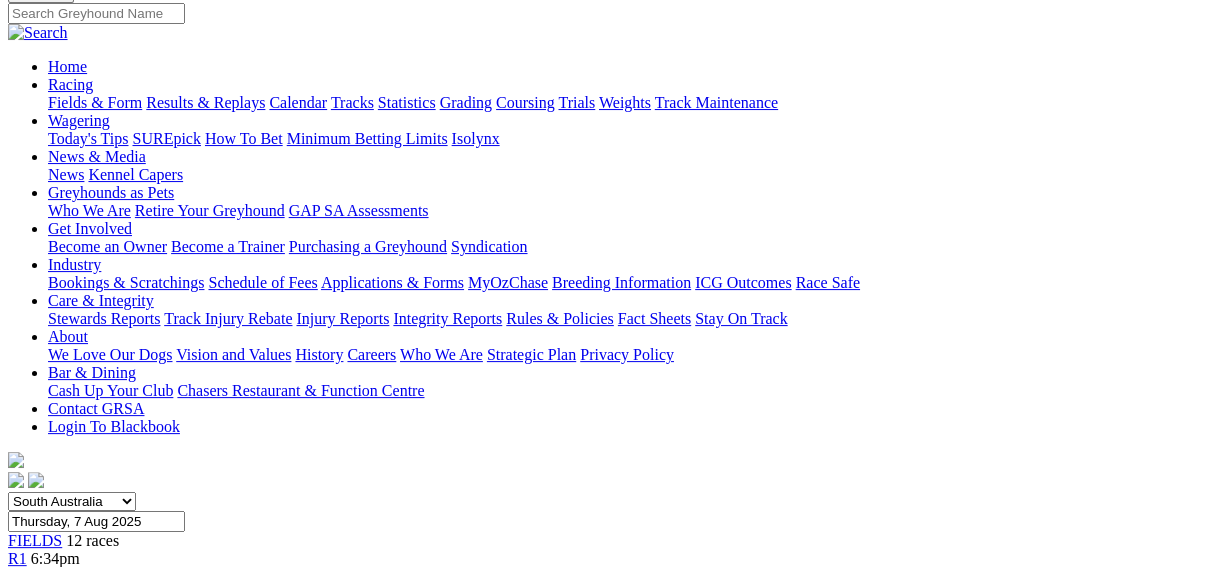 click on "R2" at bounding box center (17, 576) 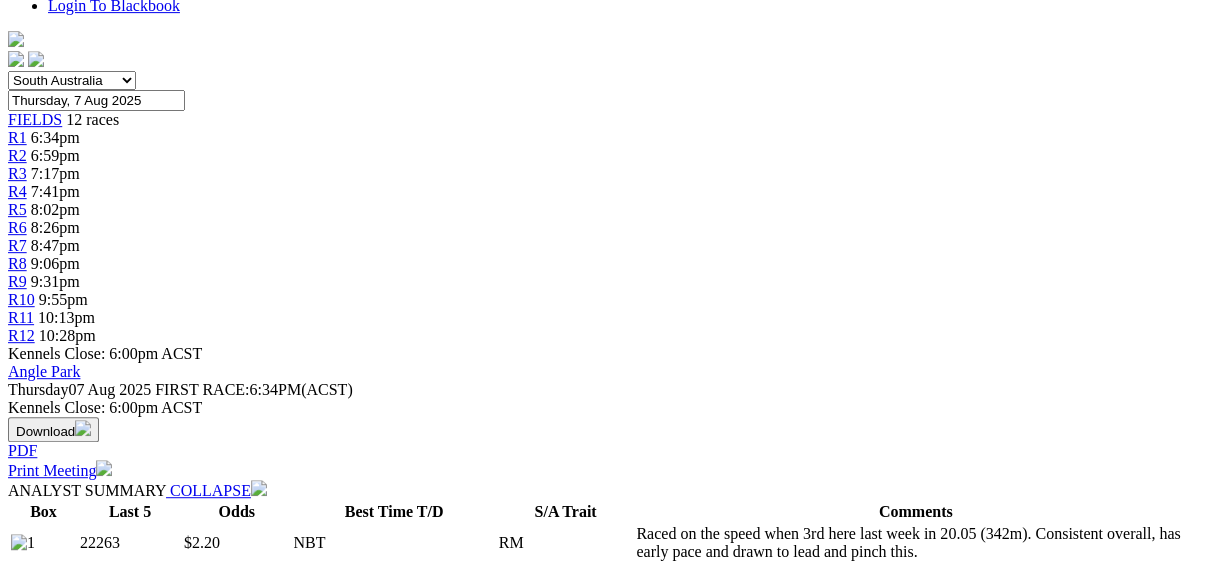 scroll, scrollTop: 560, scrollLeft: 0, axis: vertical 